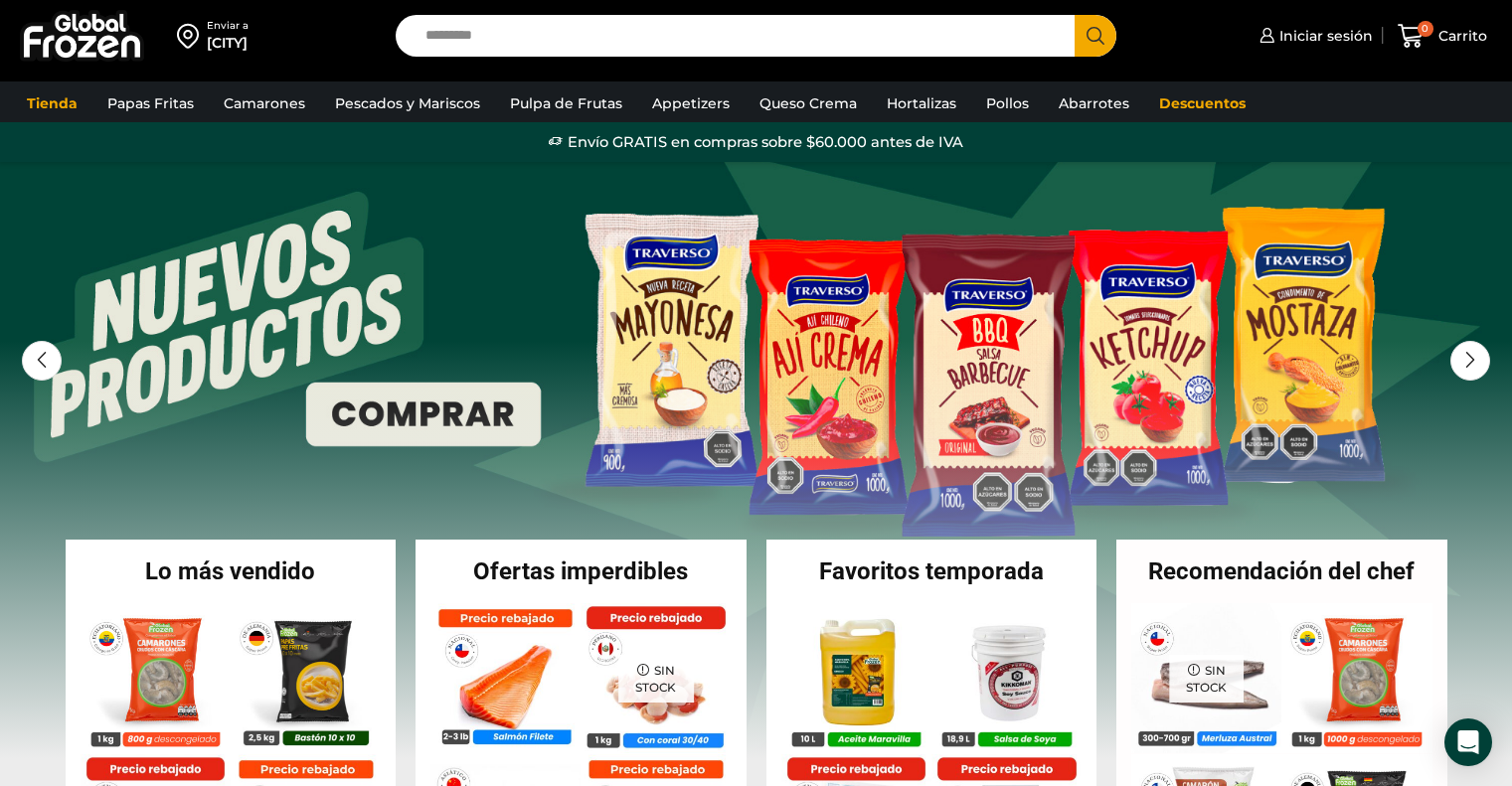 scroll, scrollTop: 0, scrollLeft: 0, axis: both 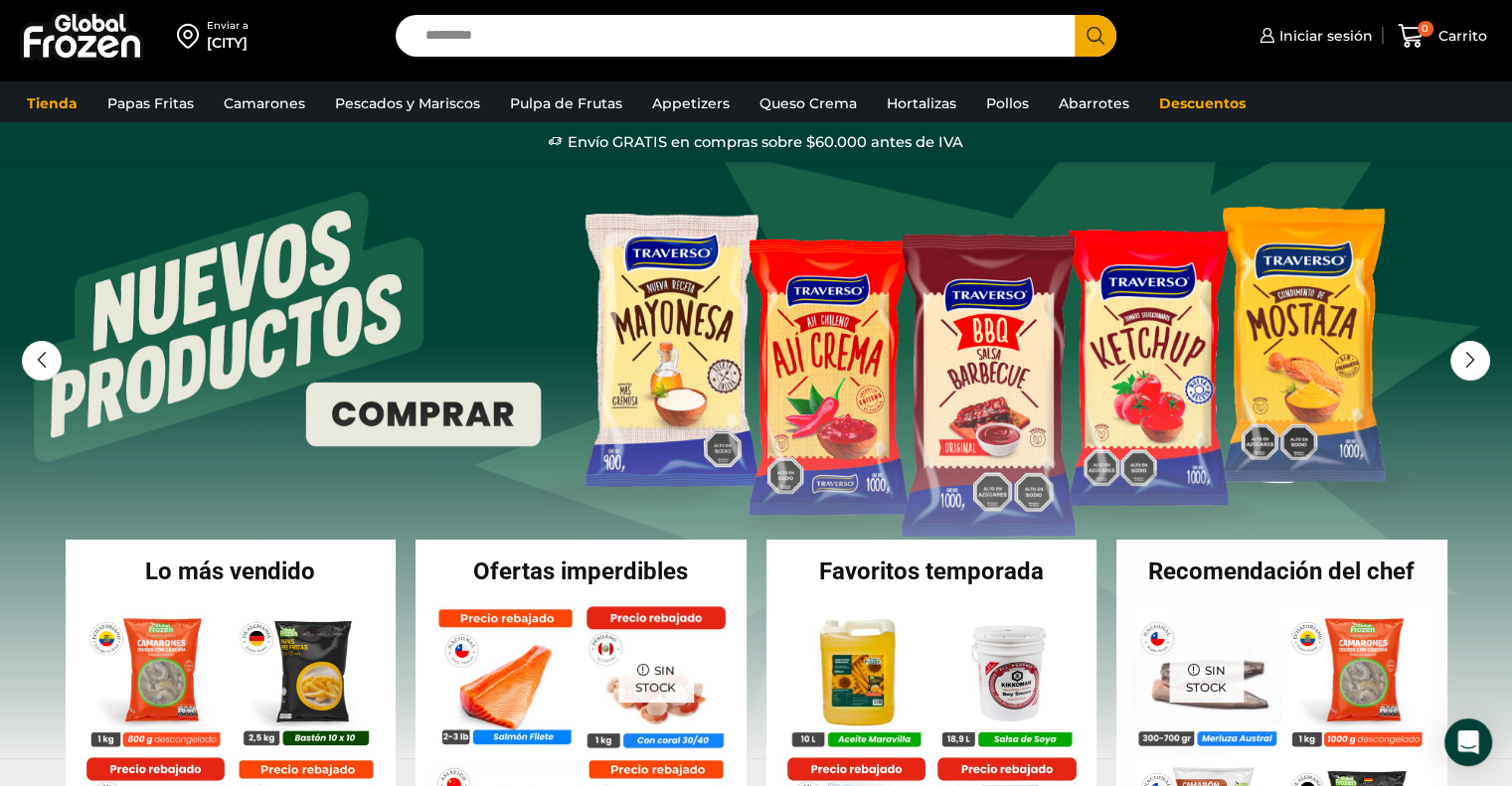 click on "Search input" at bounding box center [741, 36] 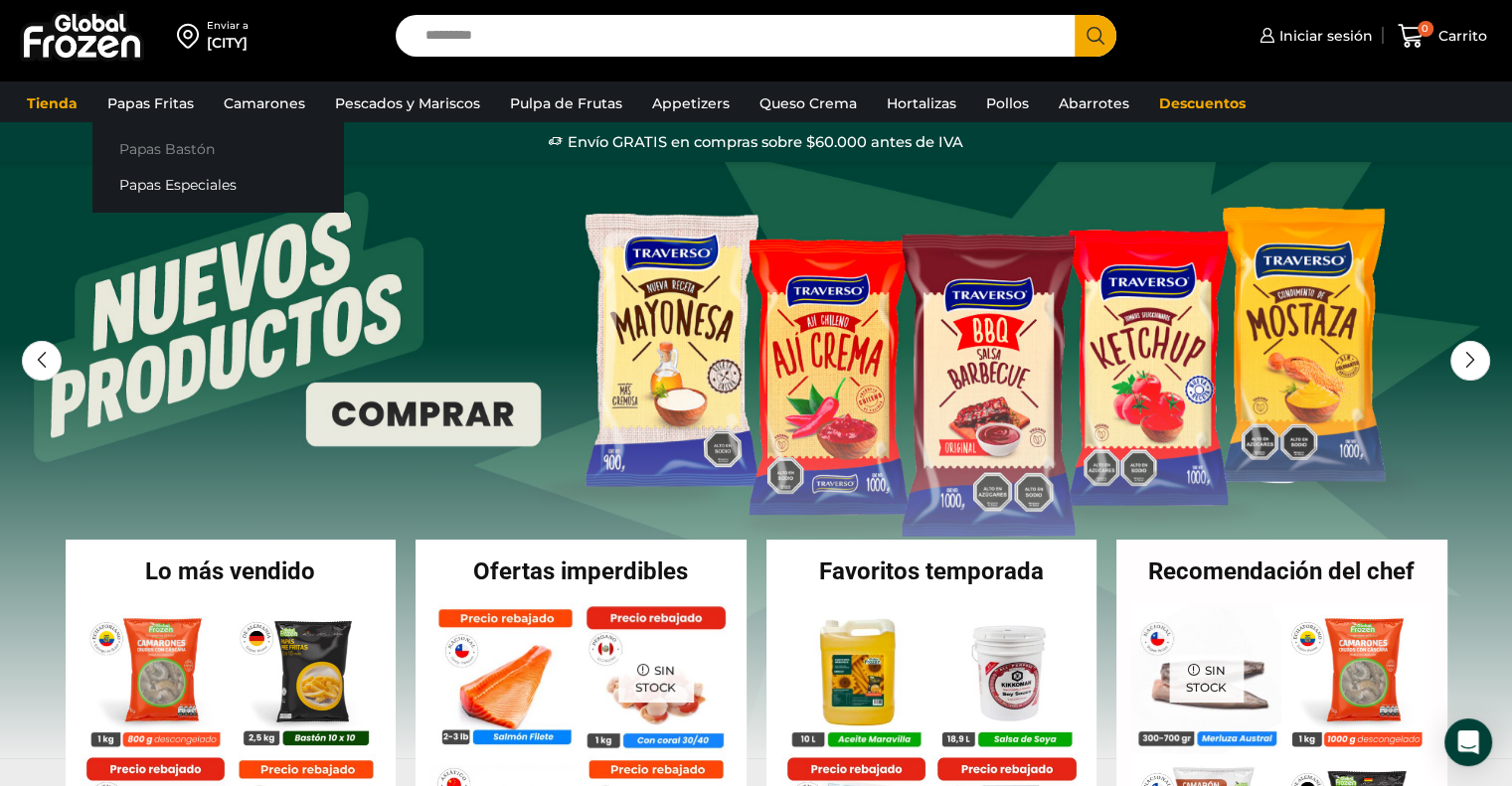 click on "Papas Bastón" at bounding box center [218, 148] 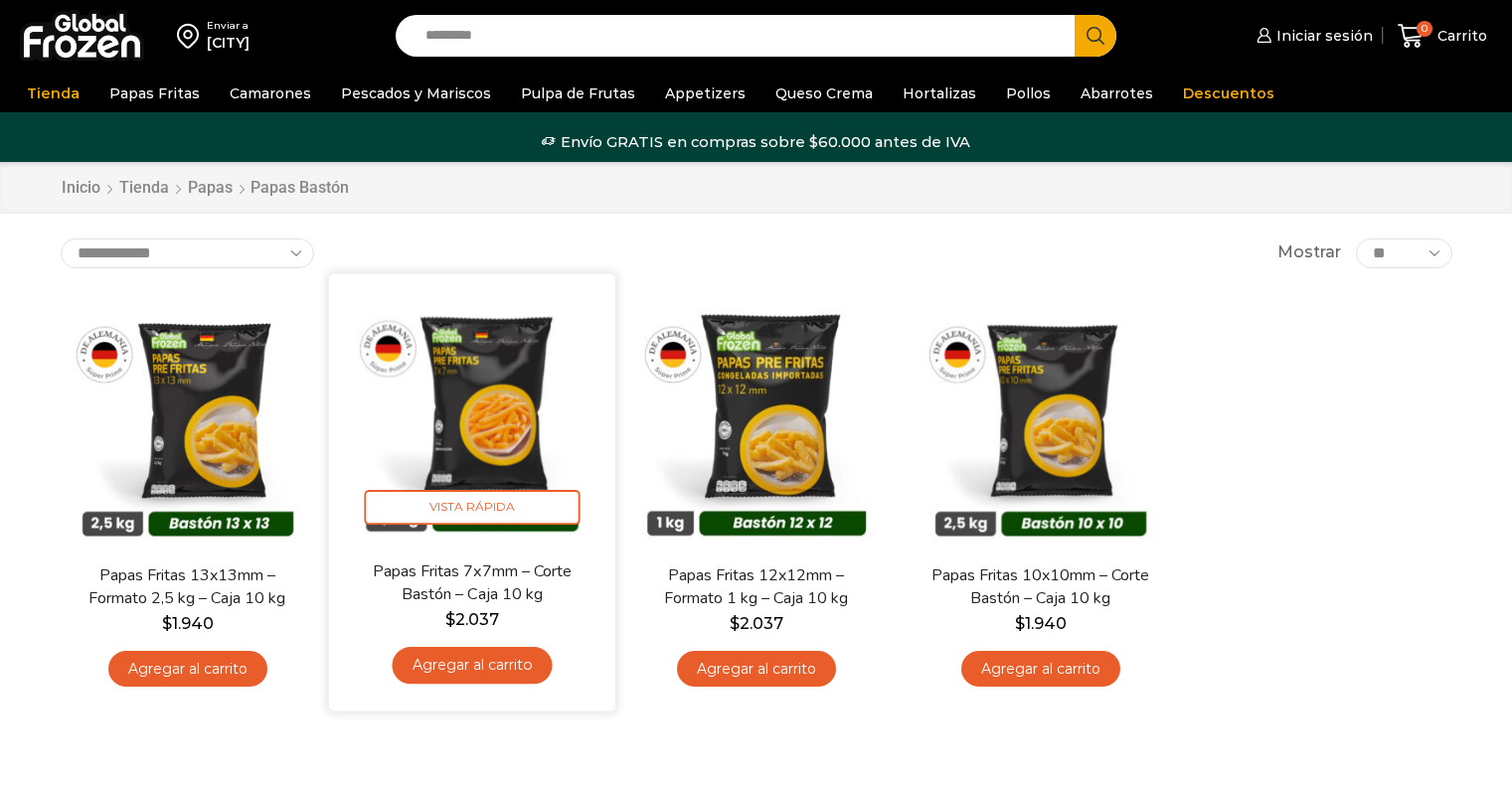 scroll, scrollTop: 0, scrollLeft: 0, axis: both 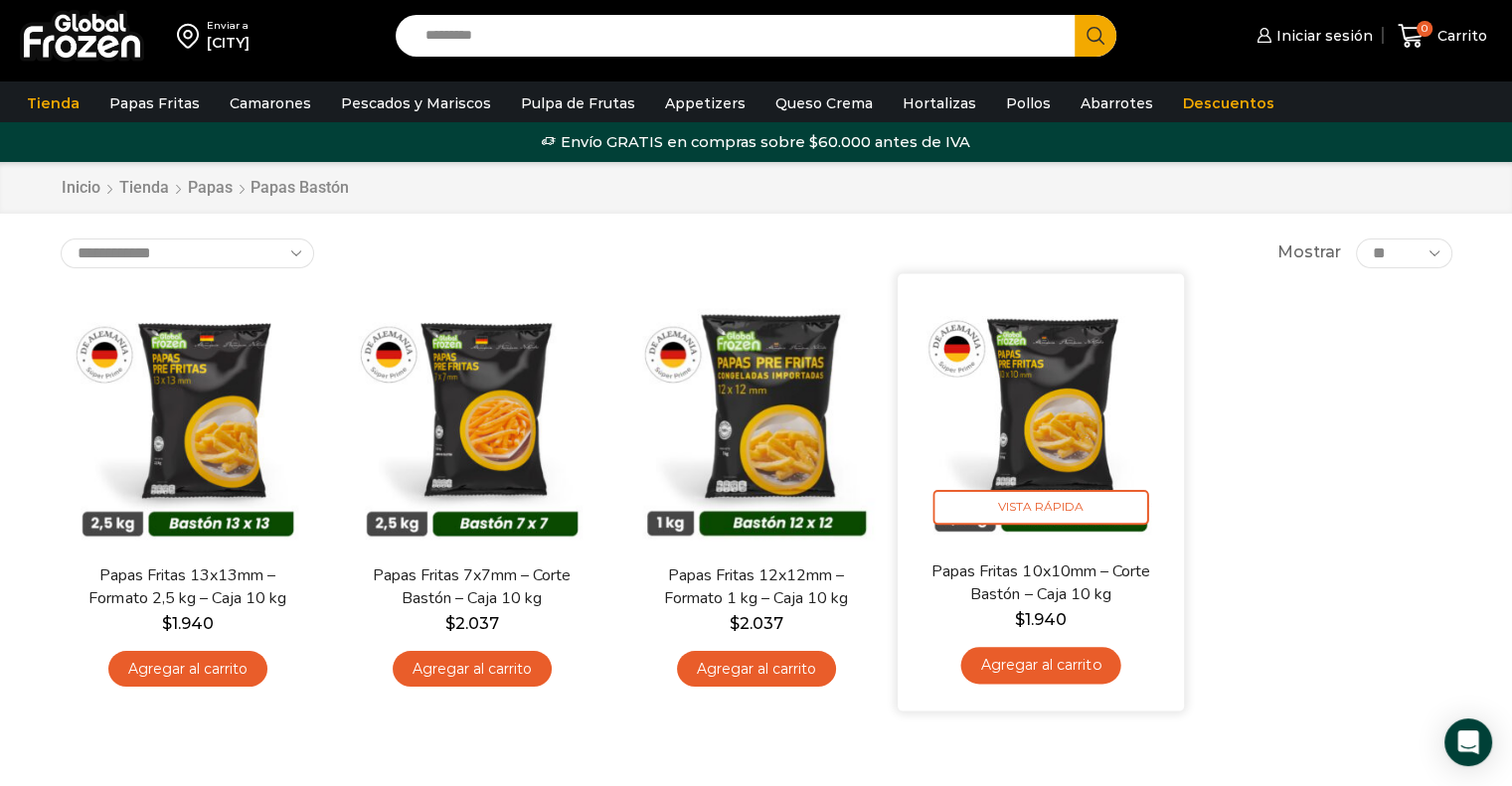 click at bounding box center [1041, 416] 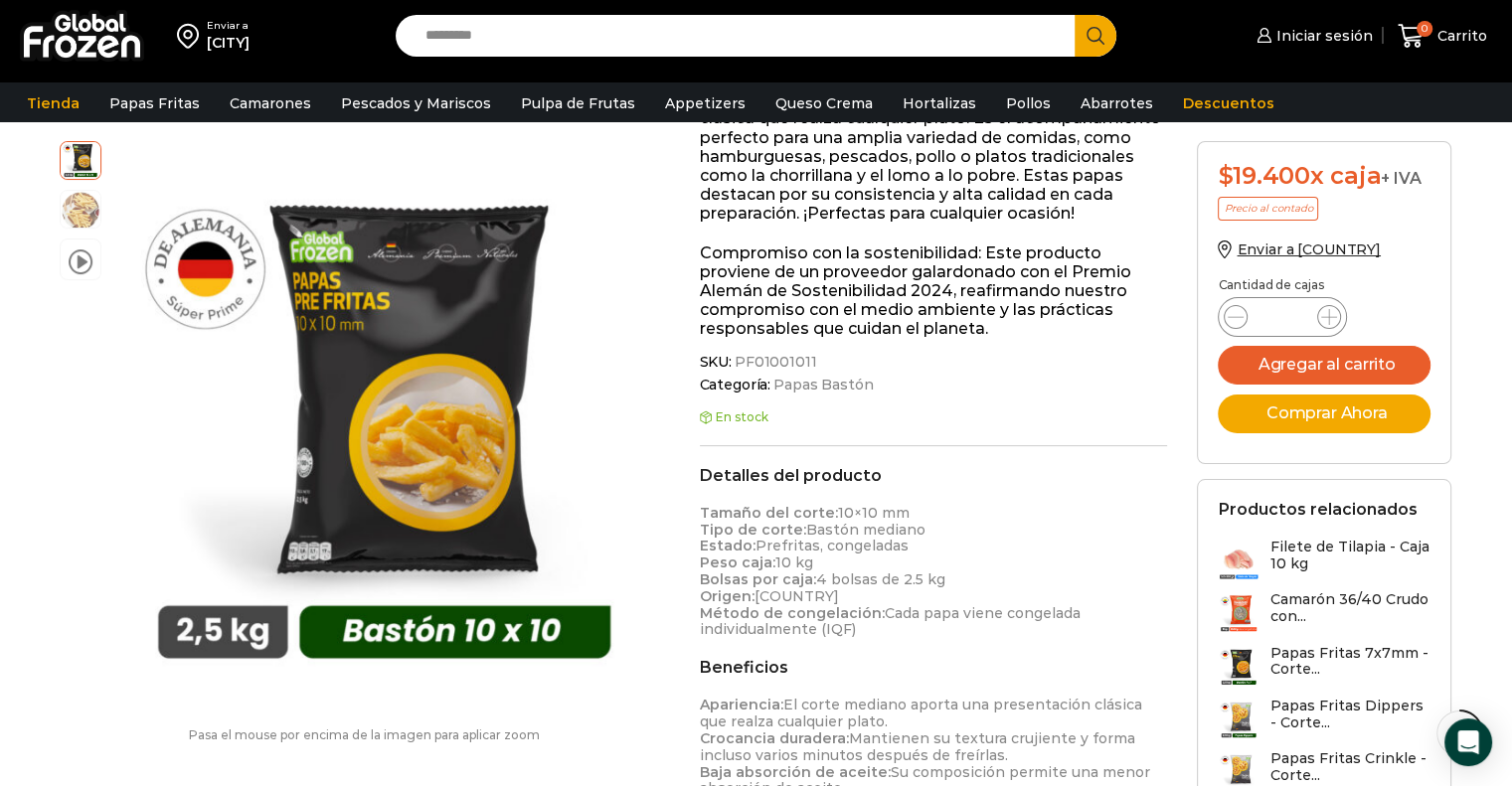 scroll, scrollTop: 517, scrollLeft: 0, axis: vertical 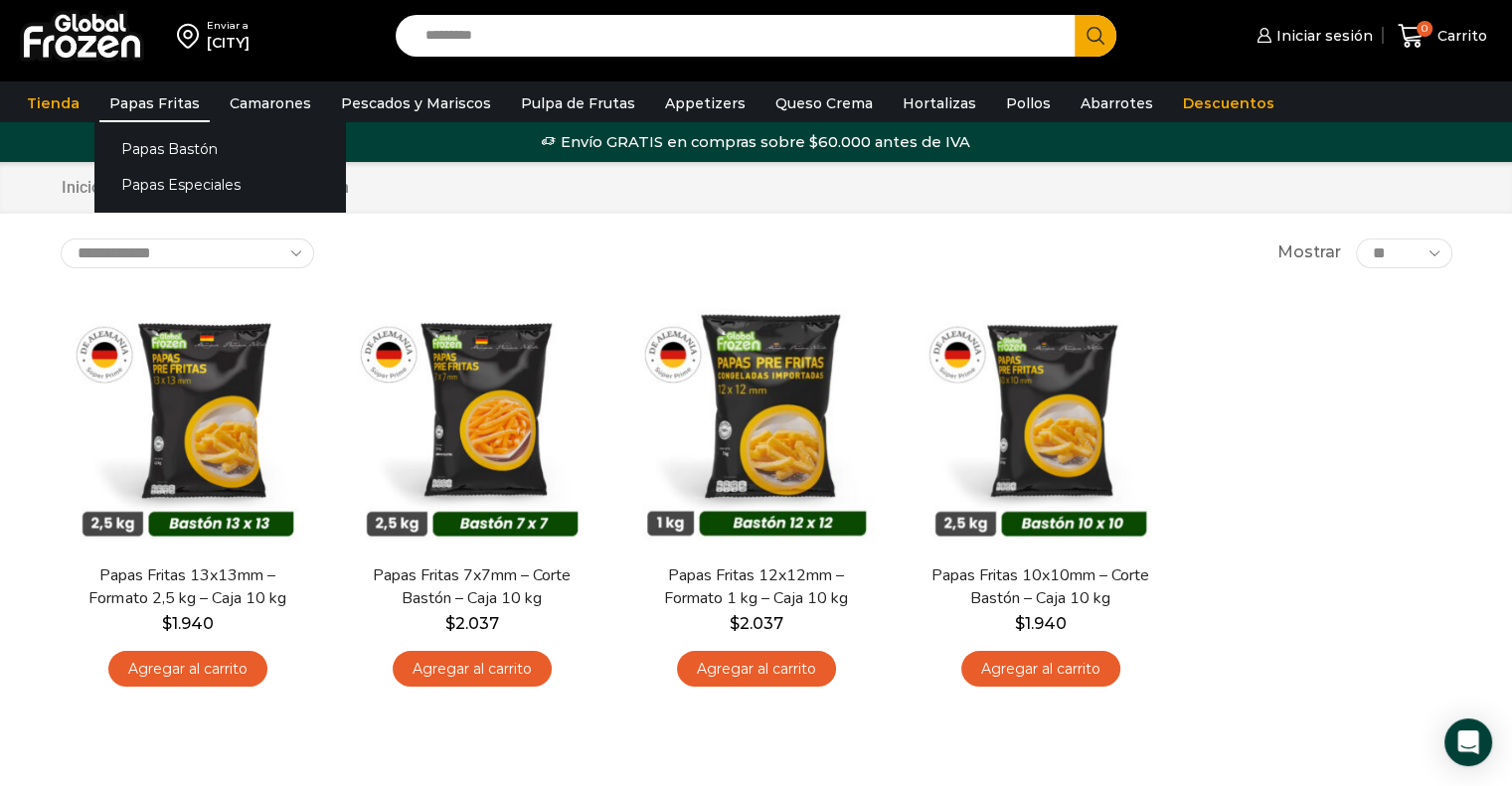 click on "Papas Fritas" at bounding box center (154, 103) 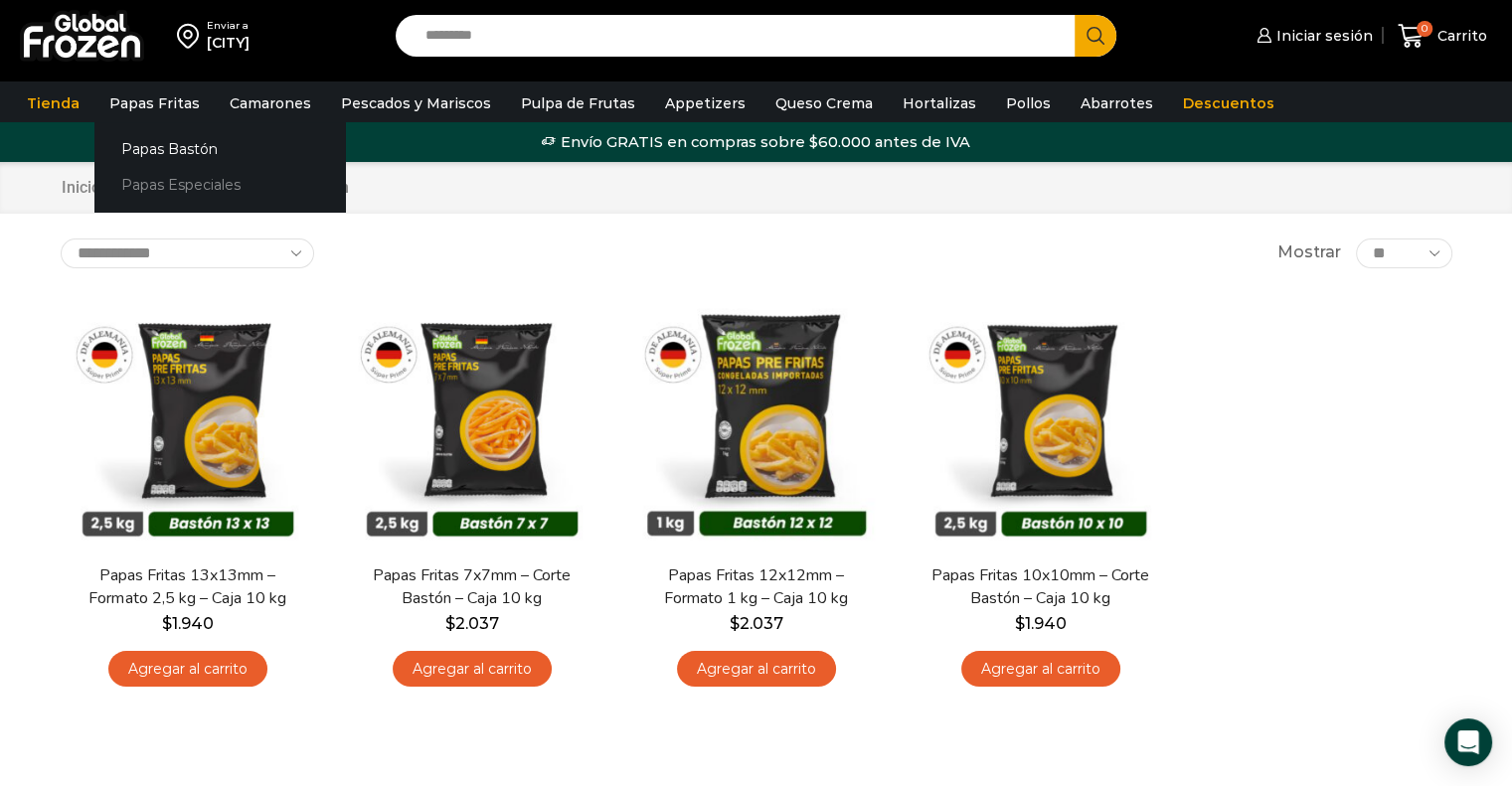 click on "Papas Especiales" at bounding box center [220, 185] 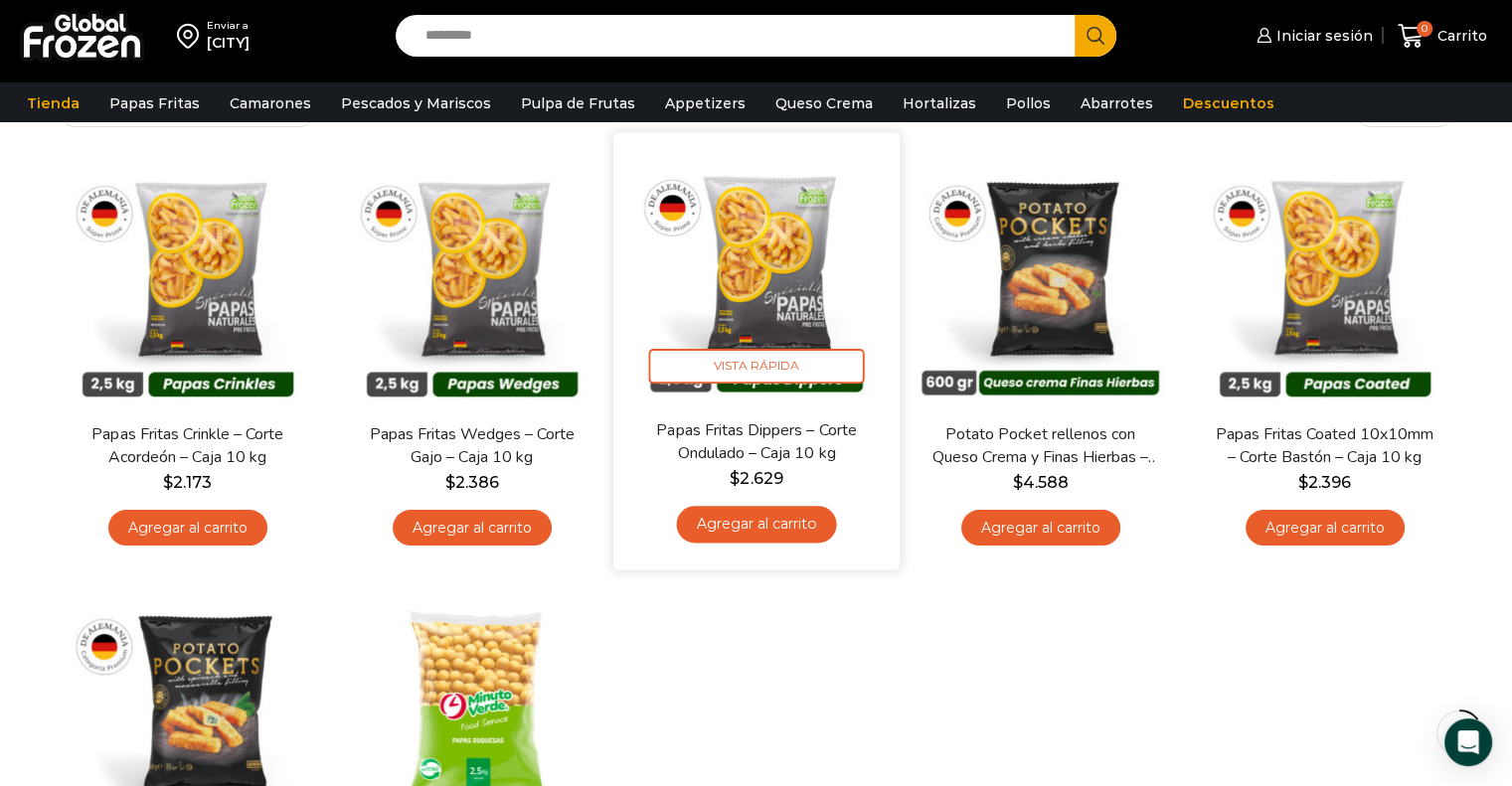 scroll, scrollTop: 137, scrollLeft: 0, axis: vertical 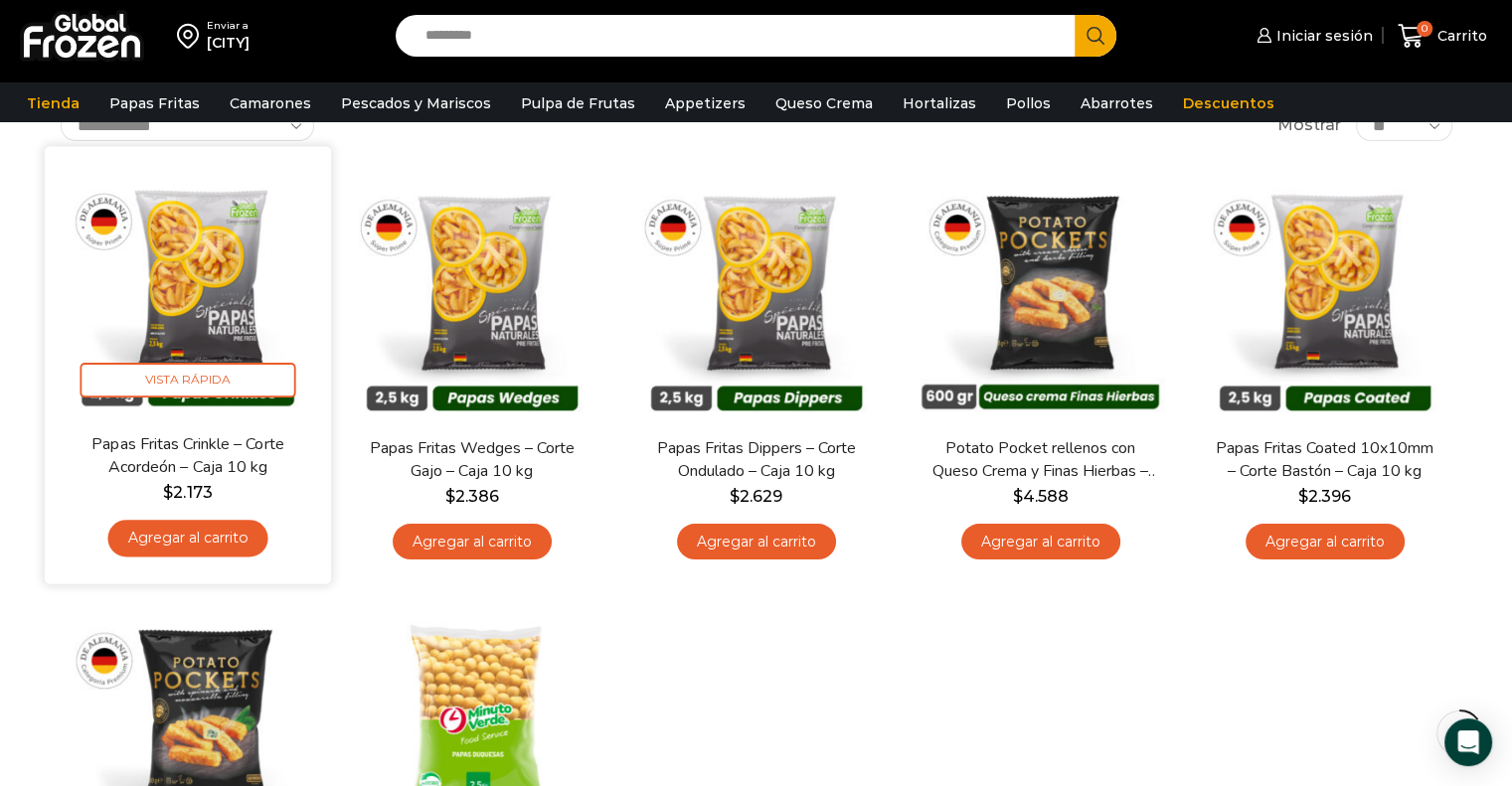 click at bounding box center (188, 289) 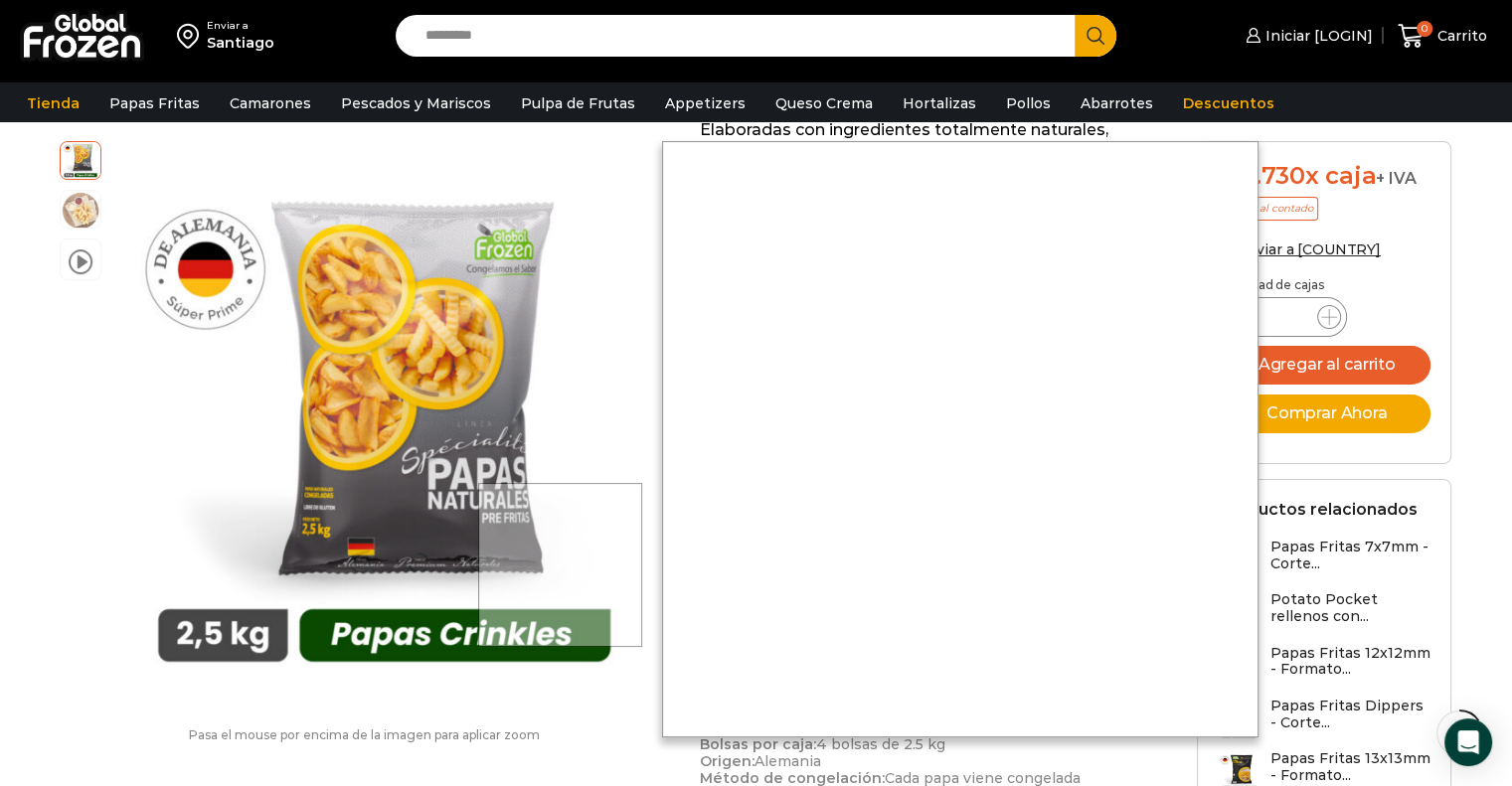 scroll, scrollTop: 397, scrollLeft: 0, axis: vertical 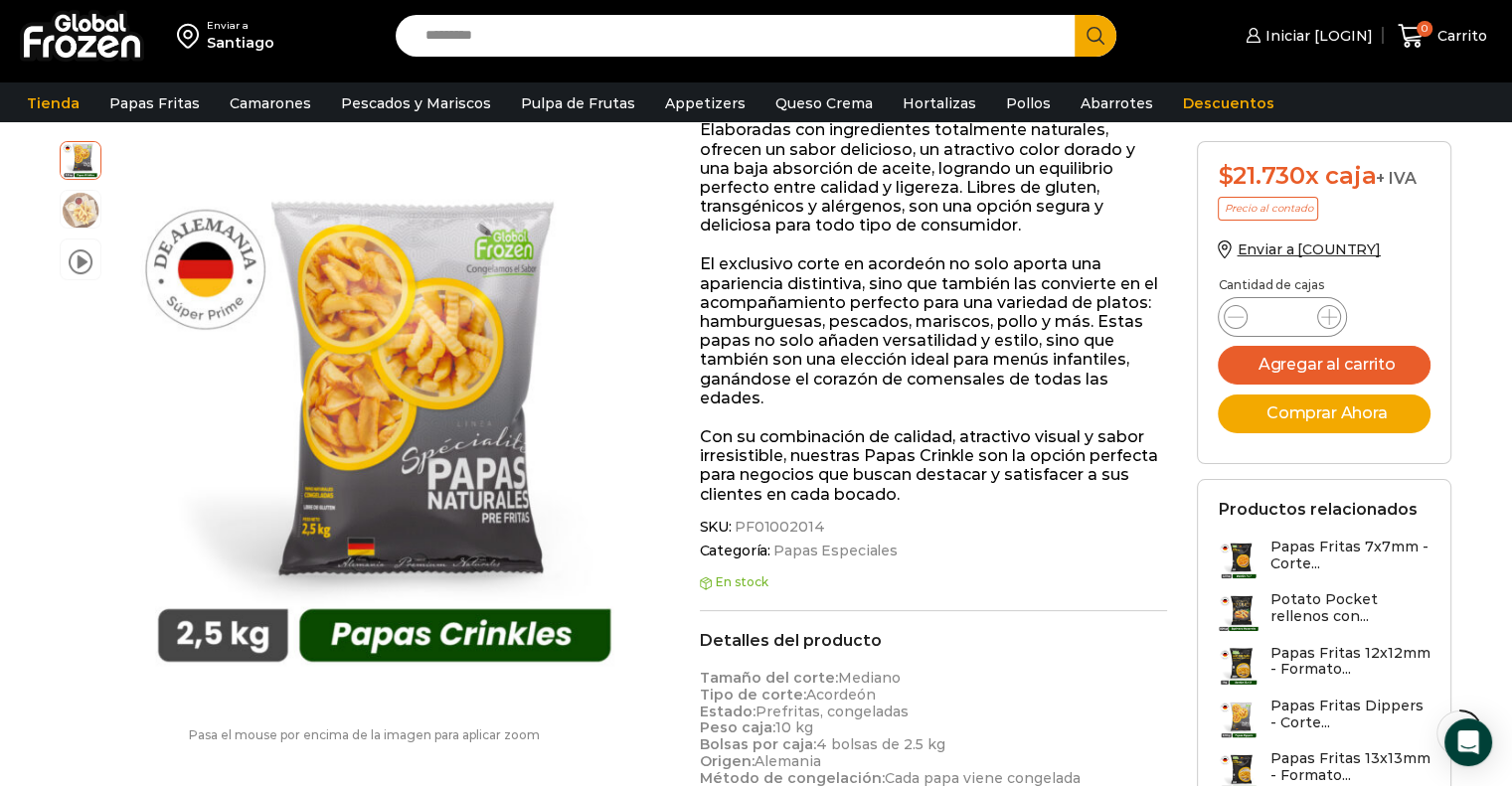 drag, startPoint x: 826, startPoint y: 513, endPoint x: 812, endPoint y: 524, distance: 17.804494 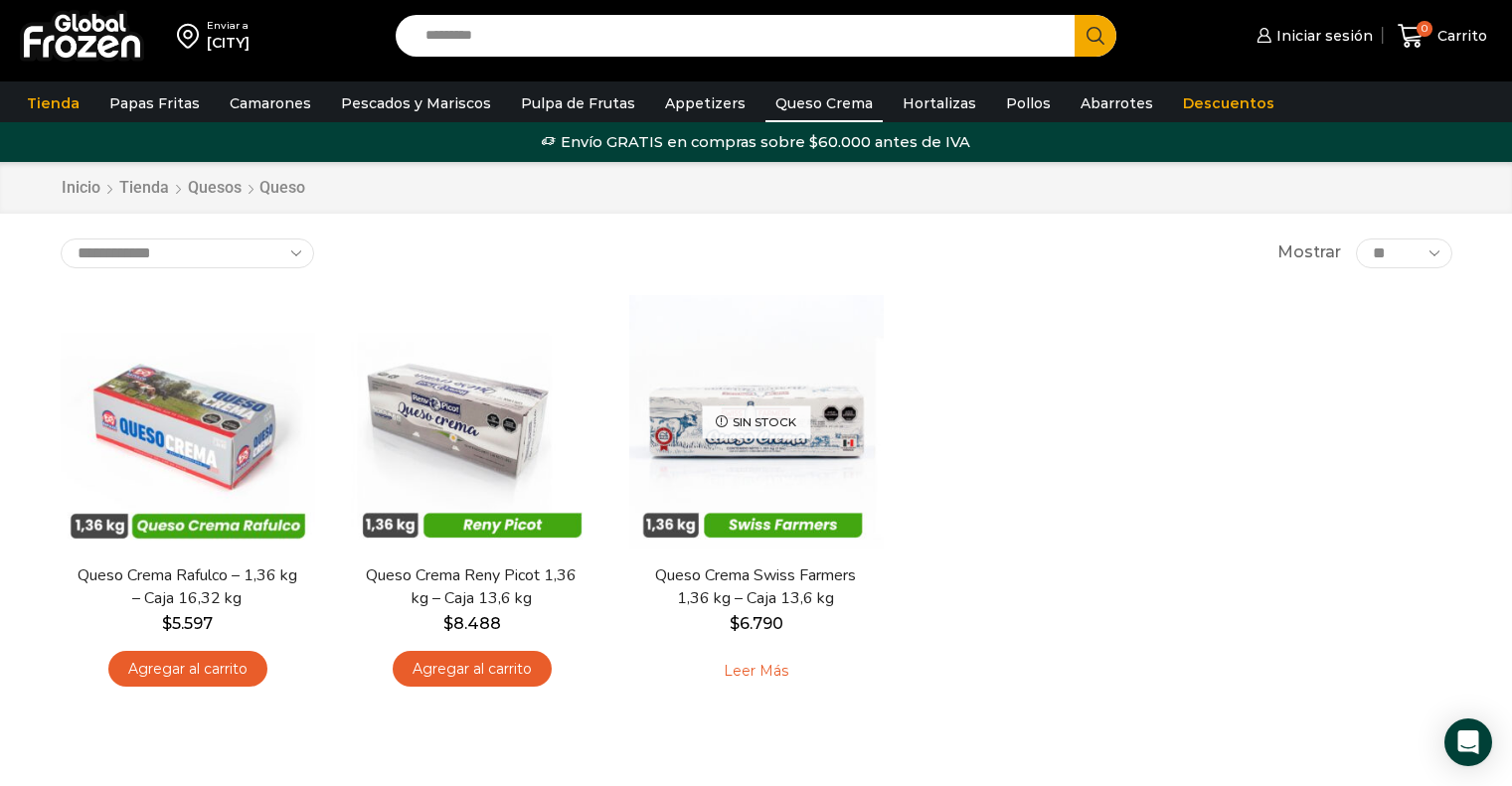 scroll, scrollTop: 0, scrollLeft: 0, axis: both 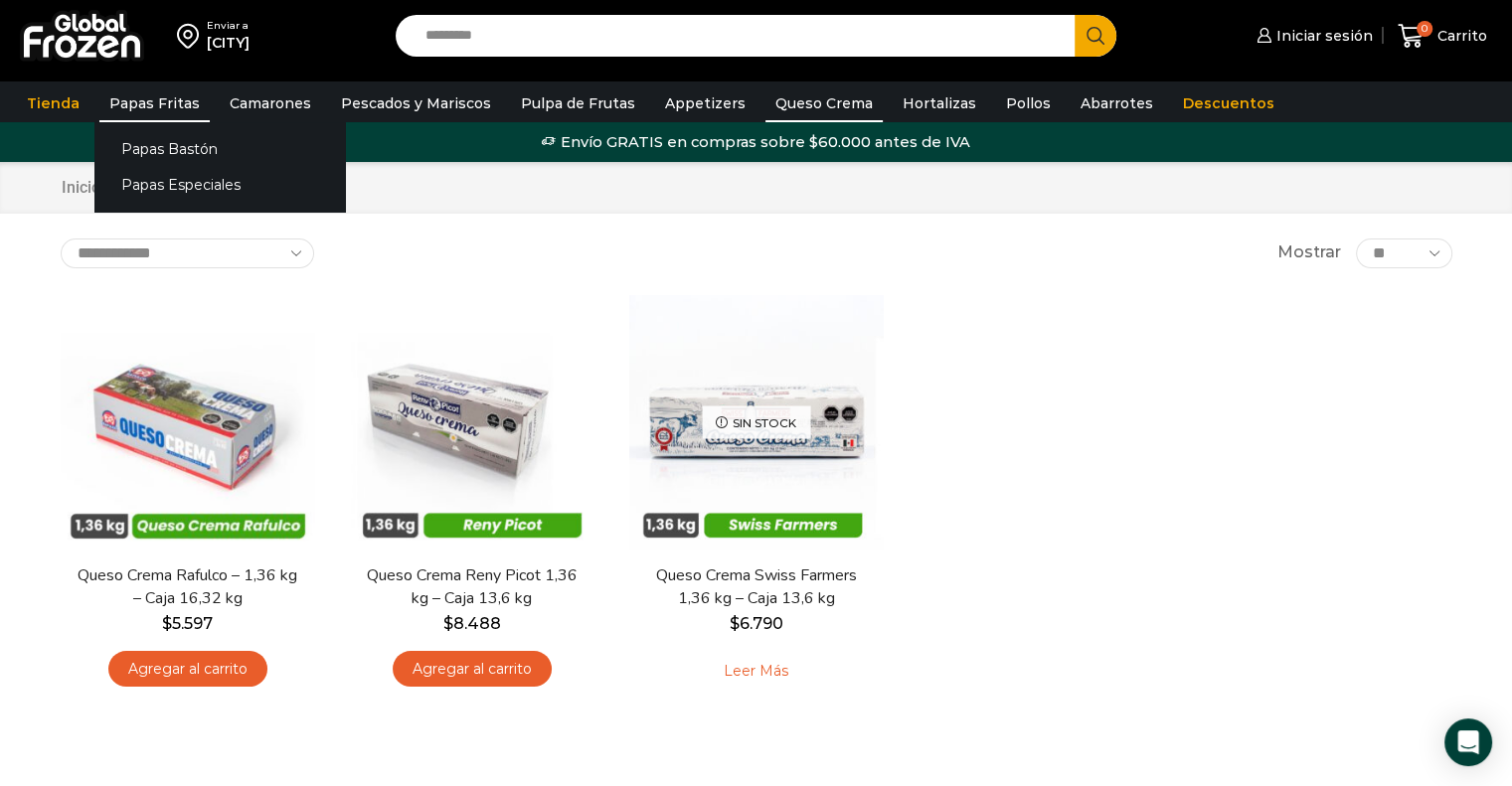 click on "Papas Fritas" at bounding box center [154, 103] 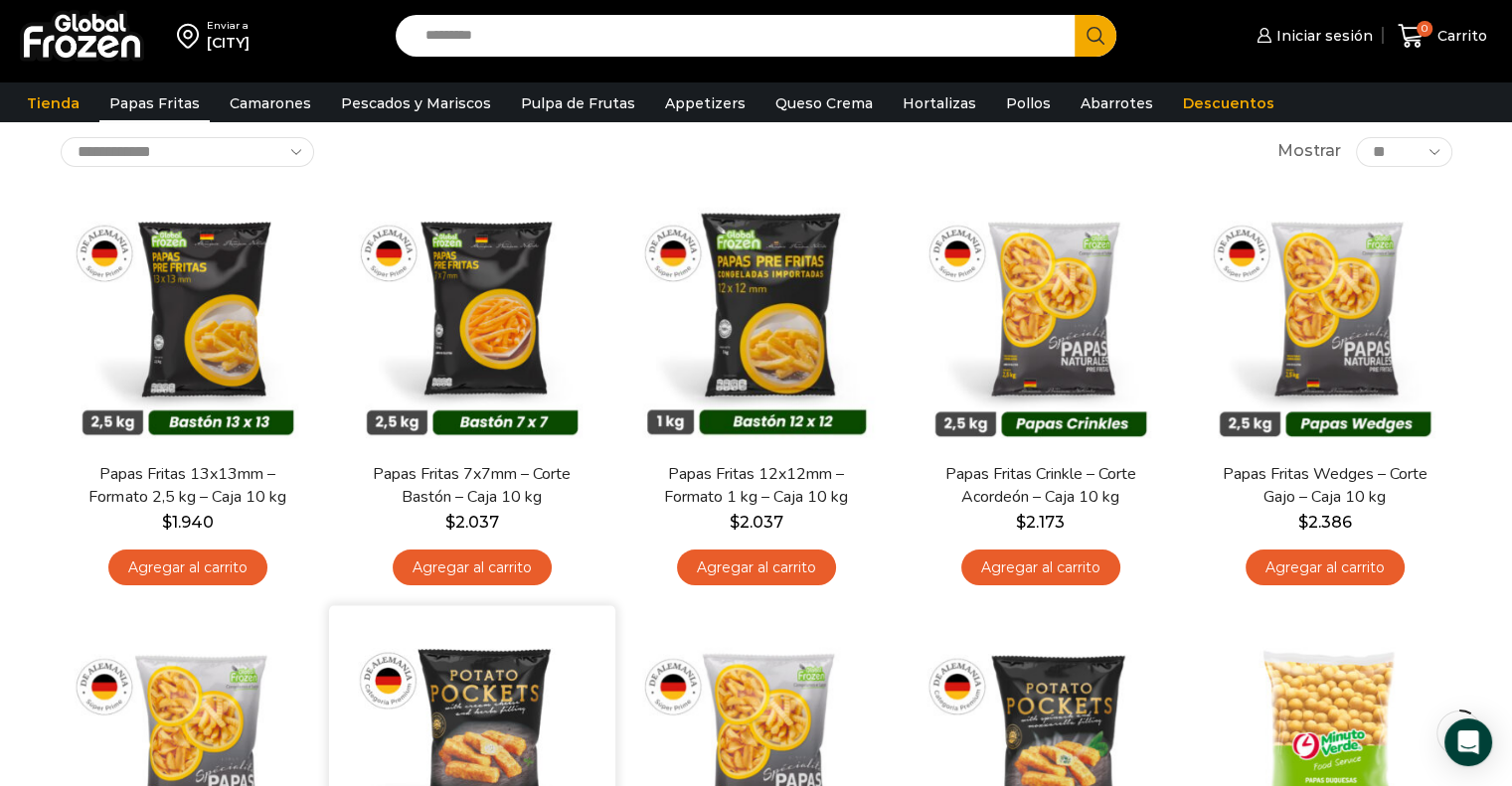 scroll, scrollTop: 110, scrollLeft: 0, axis: vertical 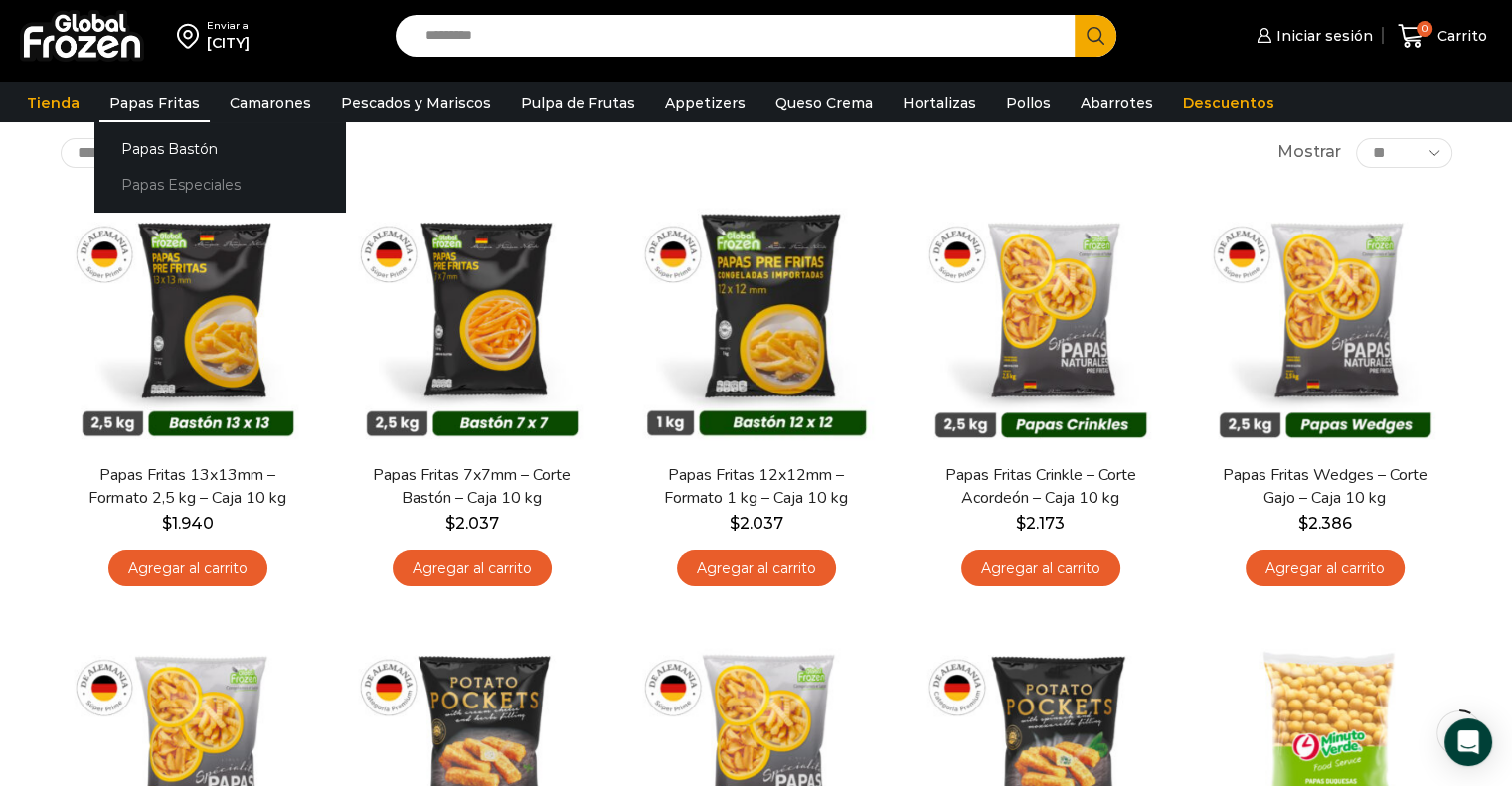click on "Papas Especiales" at bounding box center (220, 185) 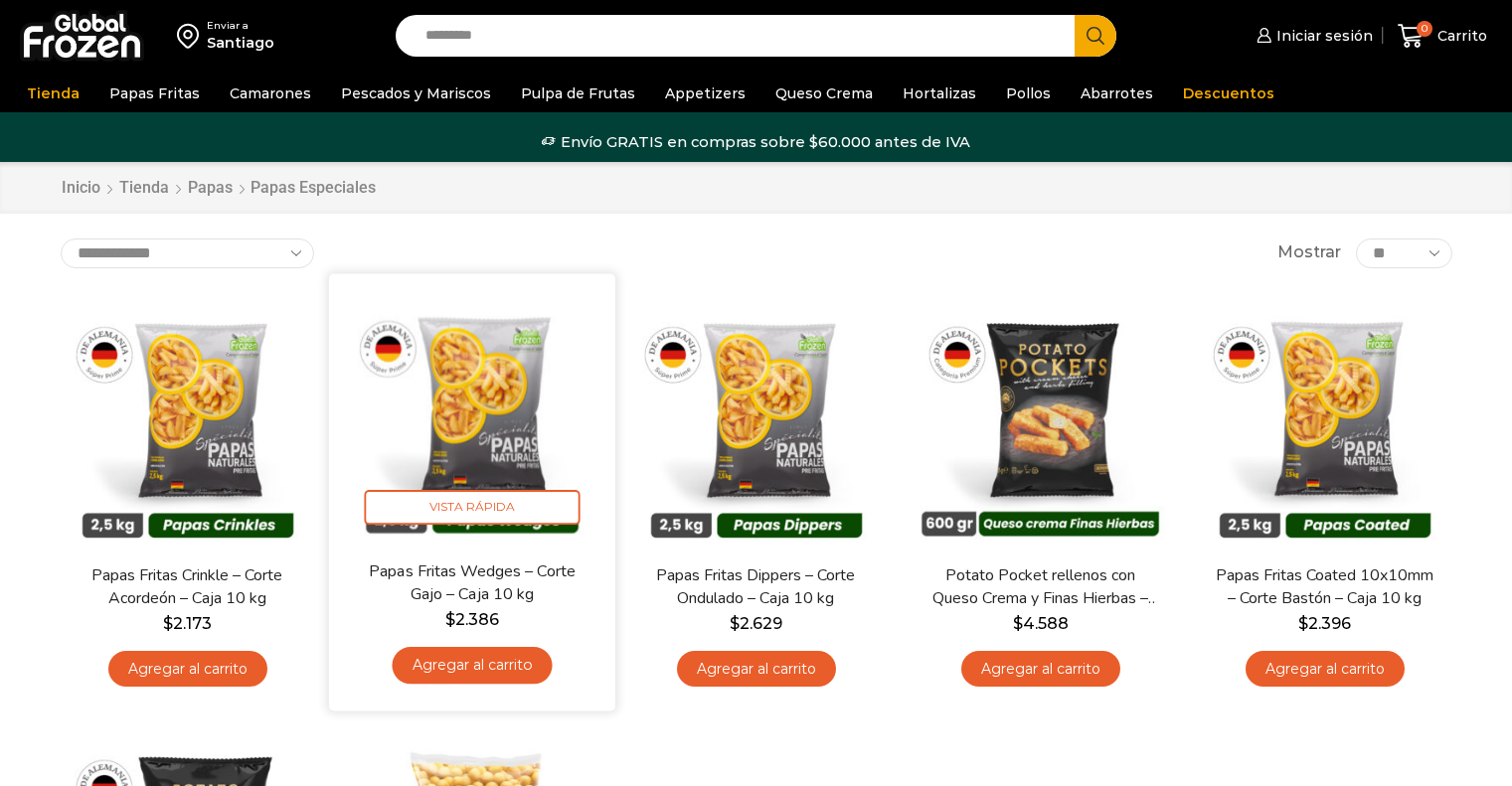 scroll, scrollTop: 0, scrollLeft: 0, axis: both 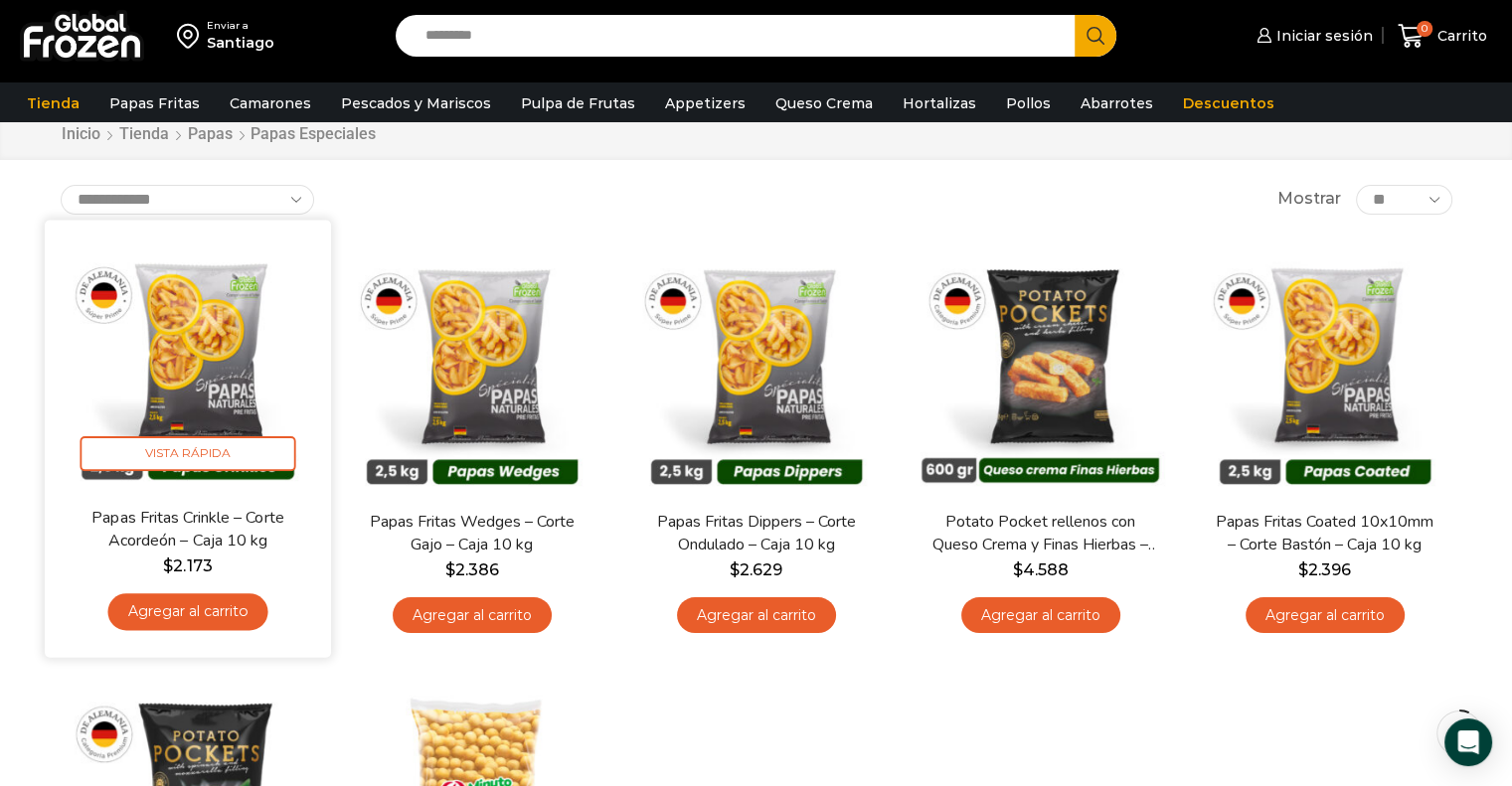 click at bounding box center [188, 363] 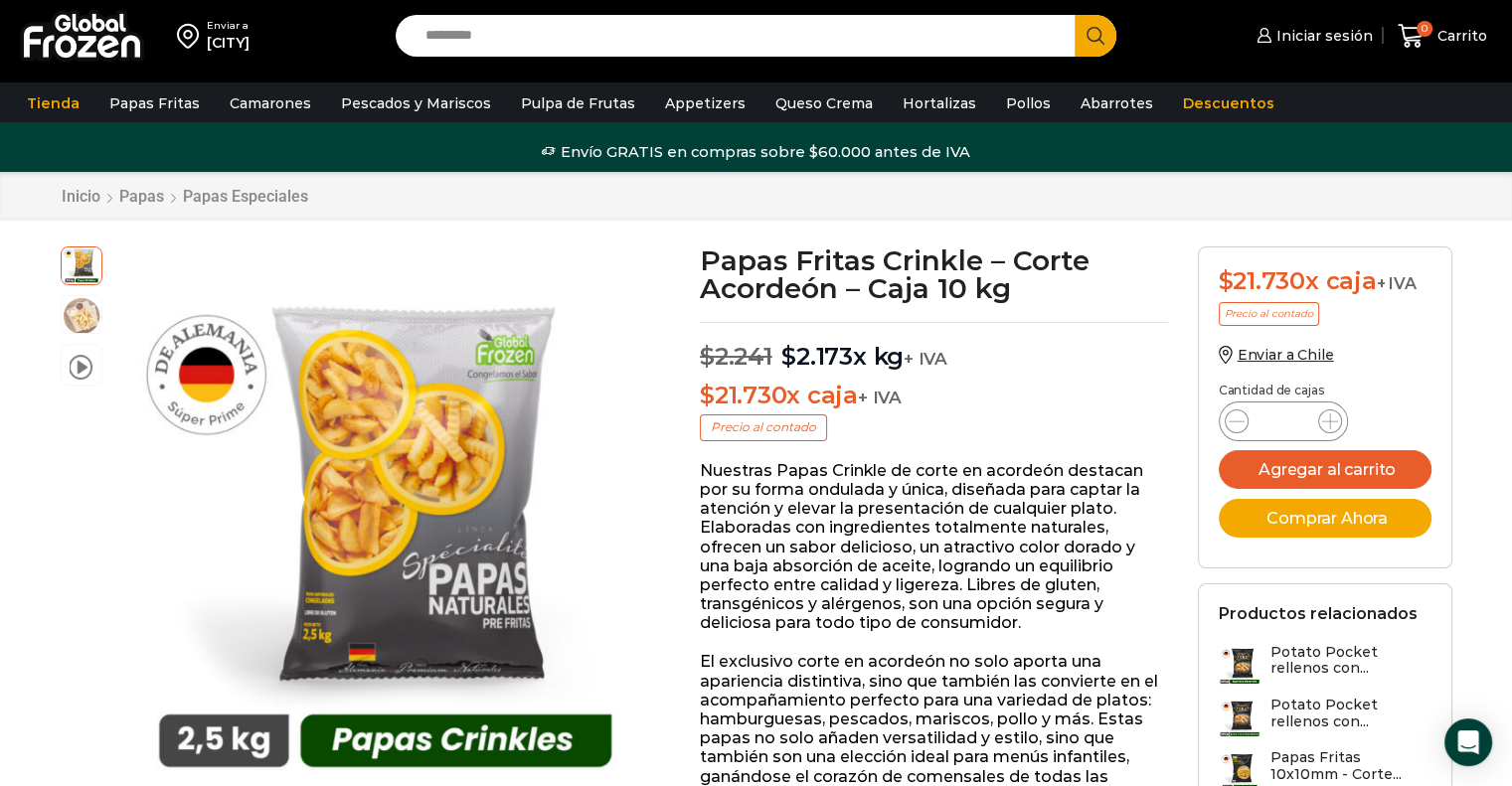 scroll, scrollTop: 0, scrollLeft: 0, axis: both 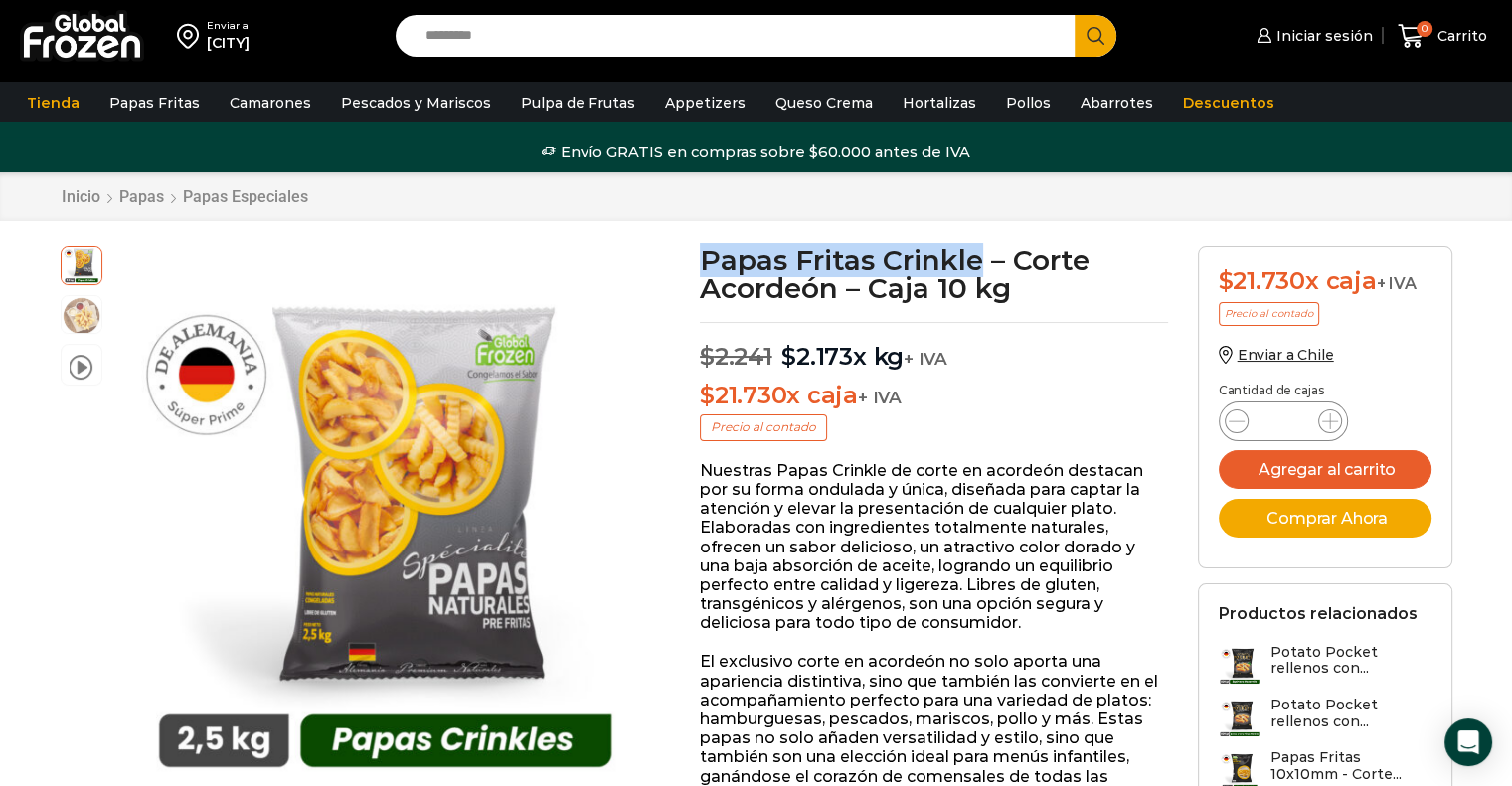 drag, startPoint x: 700, startPoint y: 248, endPoint x: 984, endPoint y: 250, distance: 284.007 